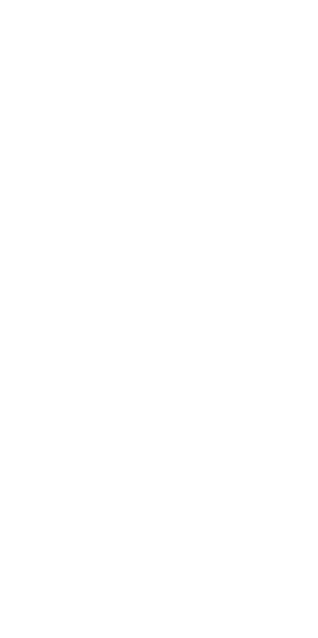 scroll, scrollTop: 0, scrollLeft: 0, axis: both 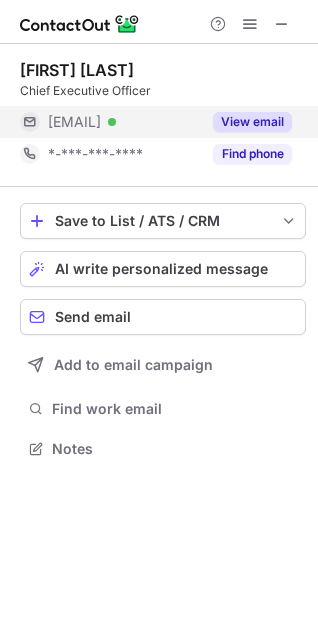 click on "View email" at bounding box center (252, 122) 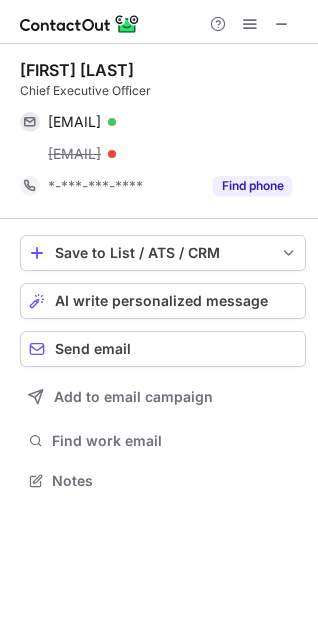 scroll, scrollTop: 9, scrollLeft: 9, axis: both 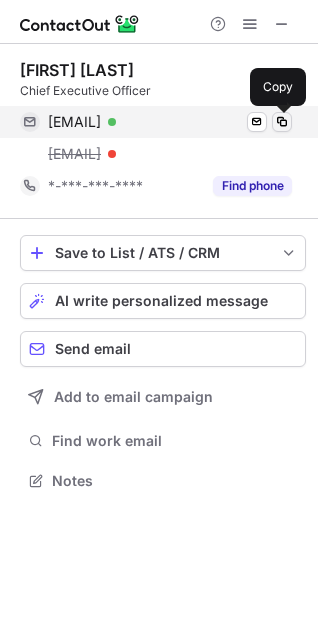 click at bounding box center (282, 122) 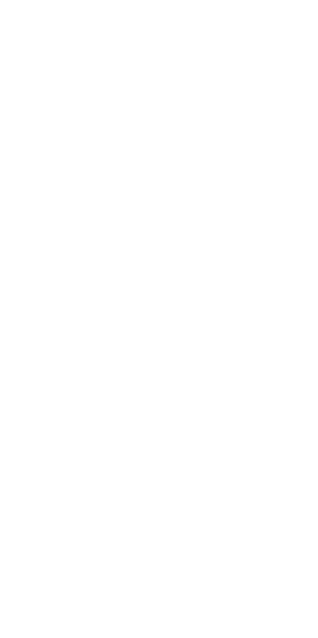scroll, scrollTop: 0, scrollLeft: 0, axis: both 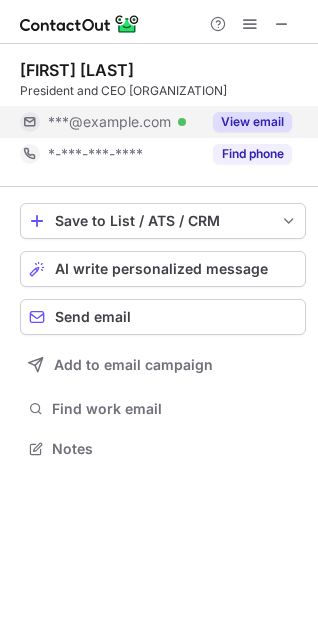 click on "View email" at bounding box center [252, 122] 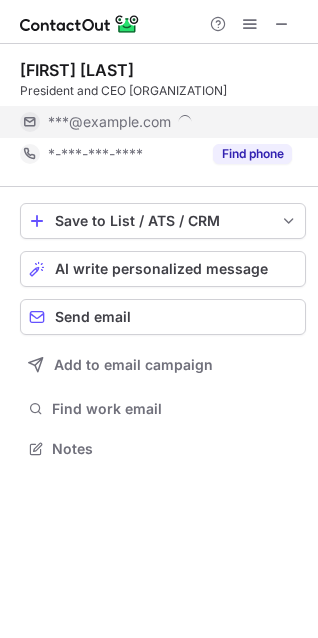 scroll, scrollTop: 9, scrollLeft: 9, axis: both 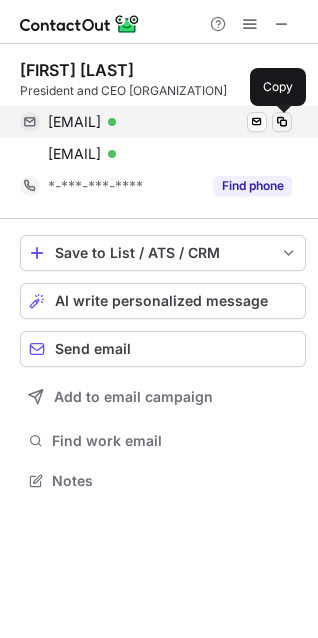 click at bounding box center (282, 122) 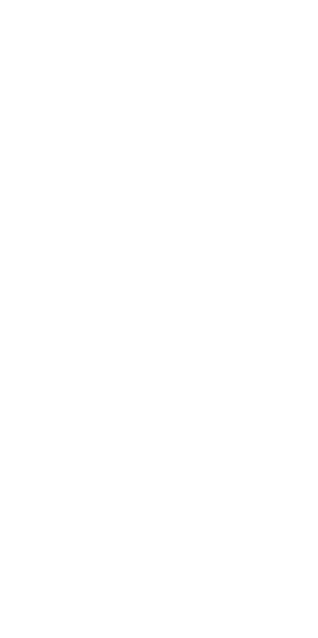 scroll, scrollTop: 0, scrollLeft: 0, axis: both 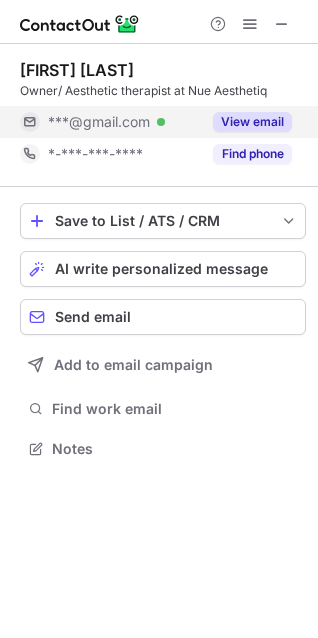 click on "View email" at bounding box center (252, 122) 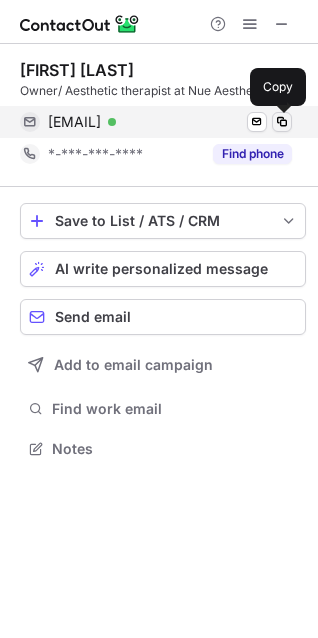 click at bounding box center (282, 122) 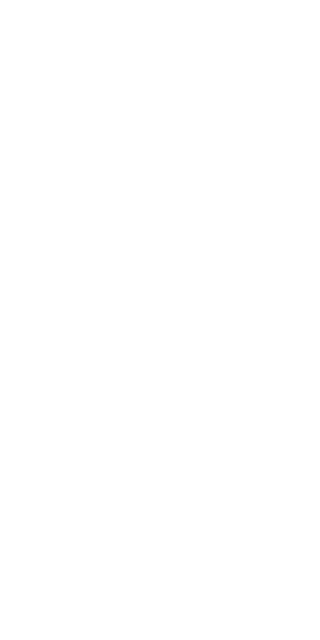 scroll, scrollTop: 0, scrollLeft: 0, axis: both 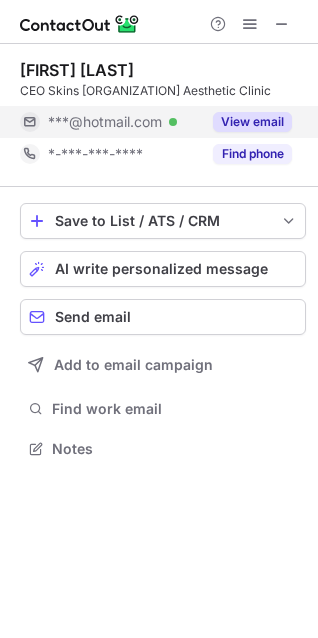 click on "View email" at bounding box center [252, 122] 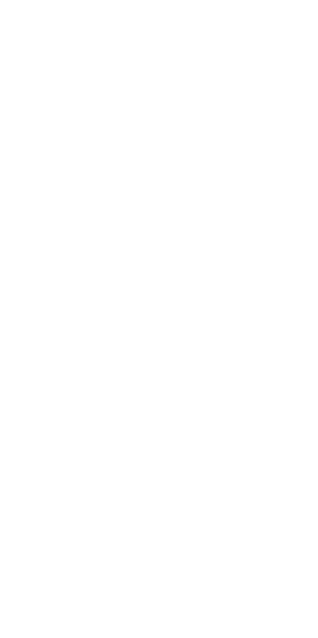 scroll, scrollTop: 0, scrollLeft: 0, axis: both 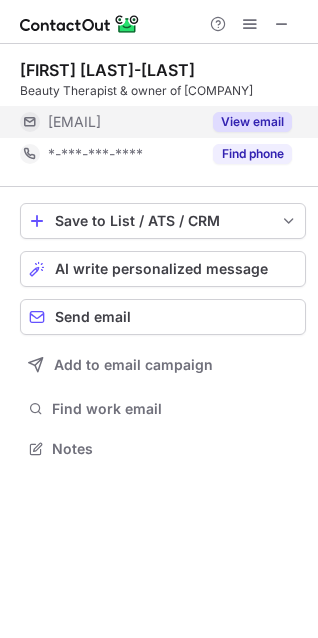 click on "View email" at bounding box center [252, 122] 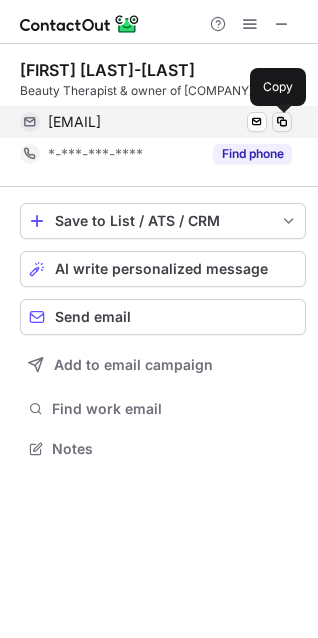 click at bounding box center [282, 122] 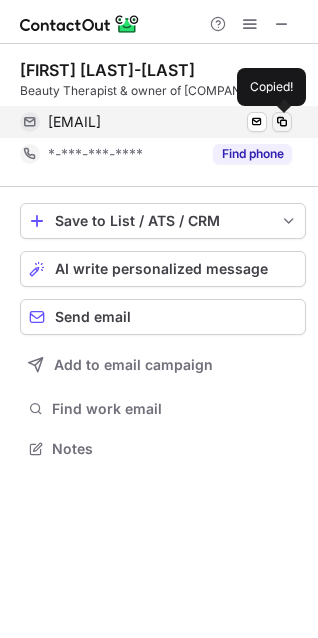 click at bounding box center [282, 122] 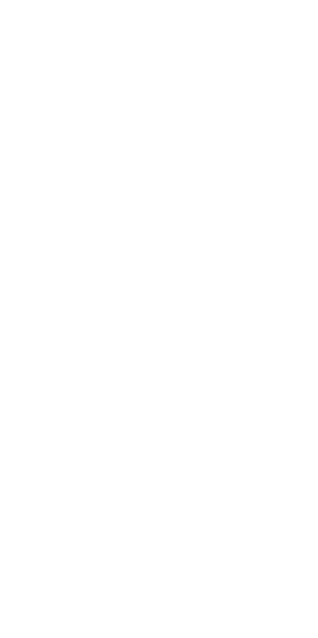scroll, scrollTop: 0, scrollLeft: 0, axis: both 